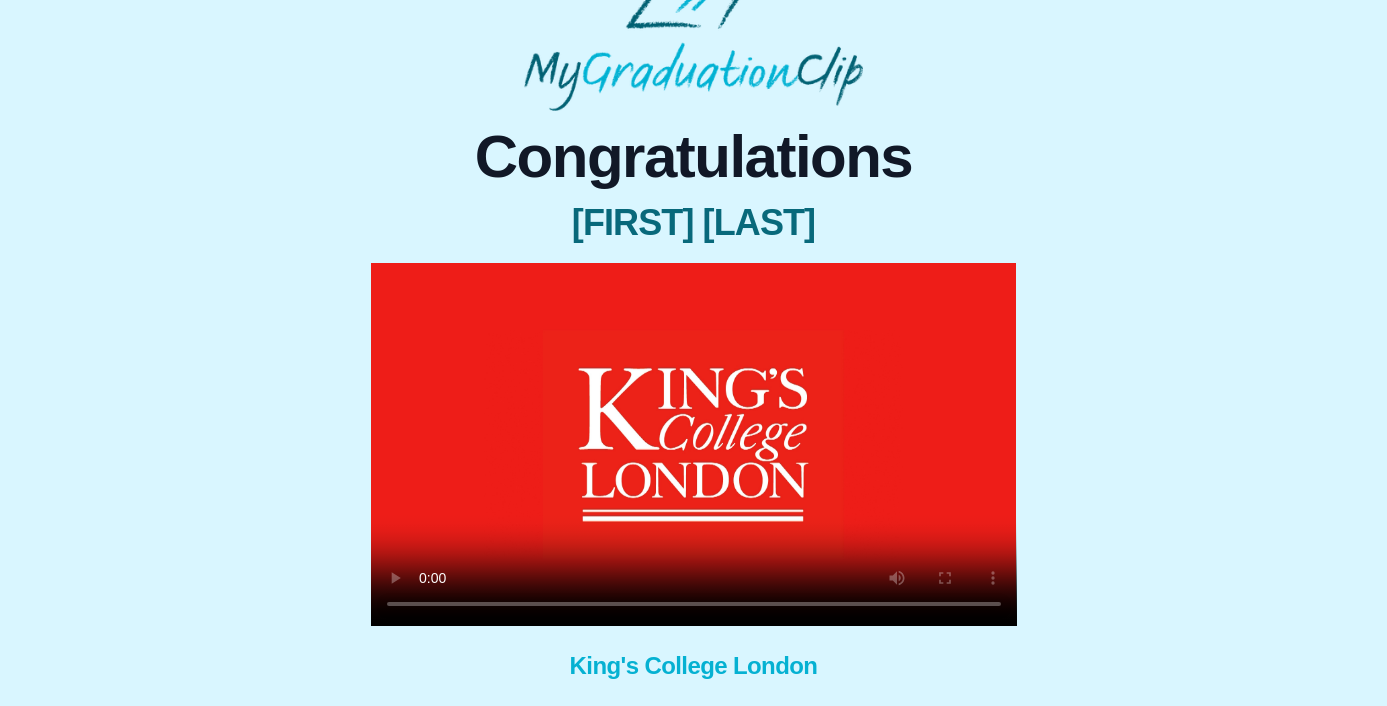 scroll, scrollTop: 0, scrollLeft: 0, axis: both 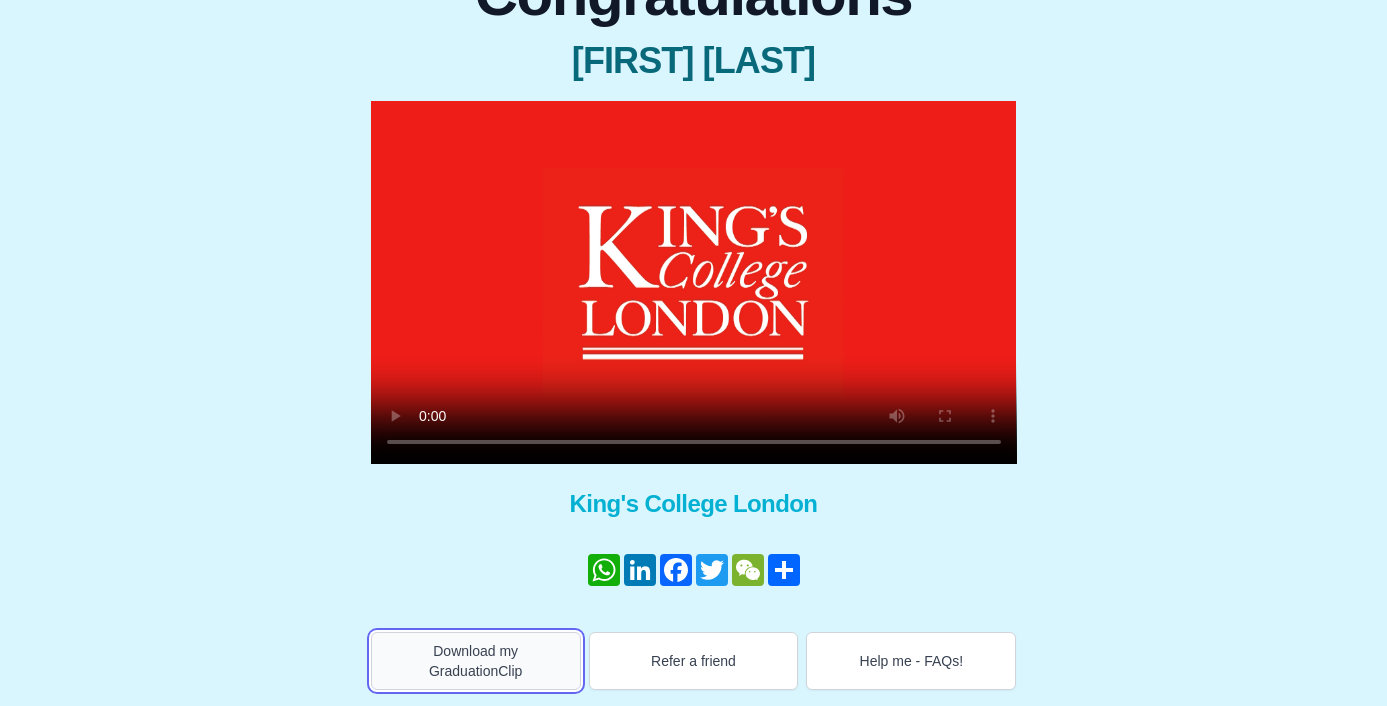 click on "Download my GraduationClip" at bounding box center [476, 661] 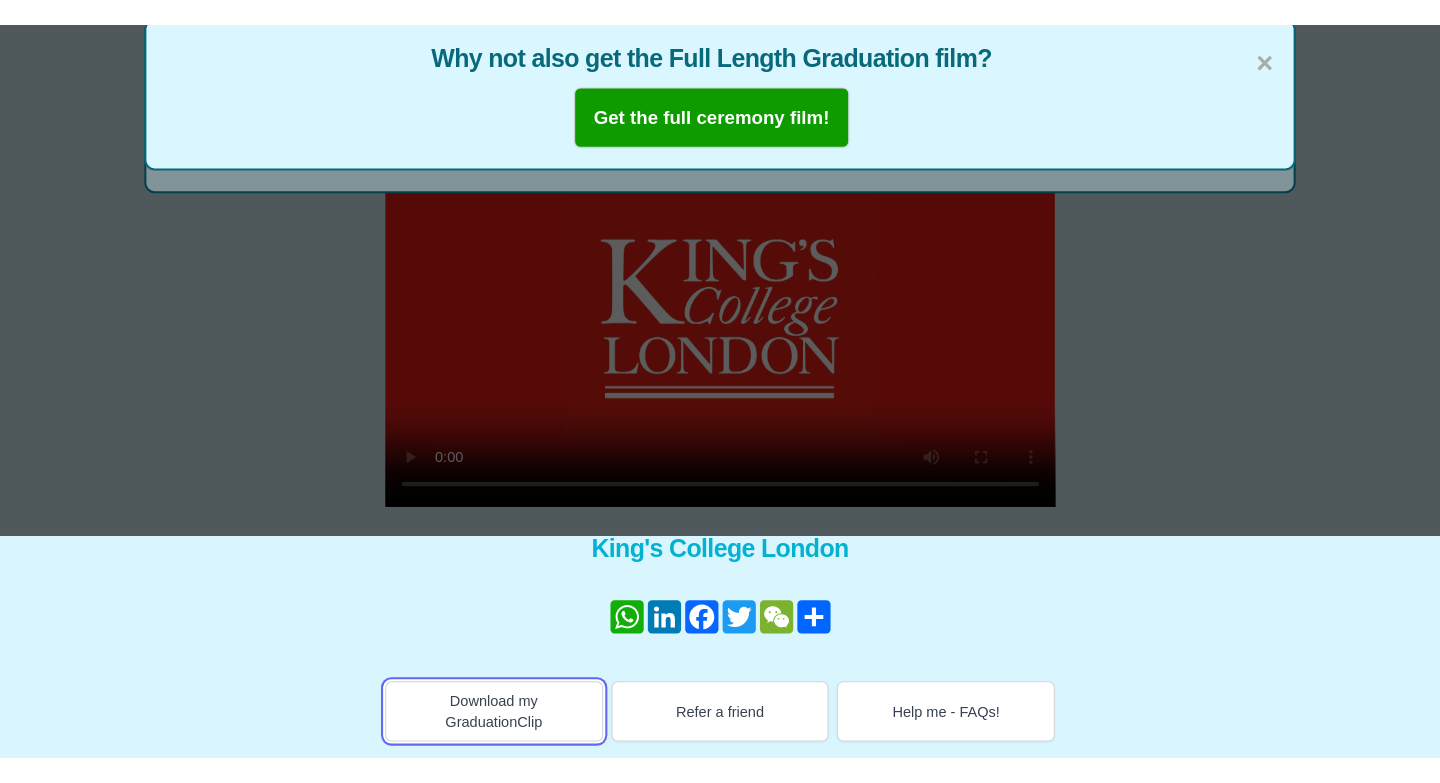scroll, scrollTop: 158, scrollLeft: 0, axis: vertical 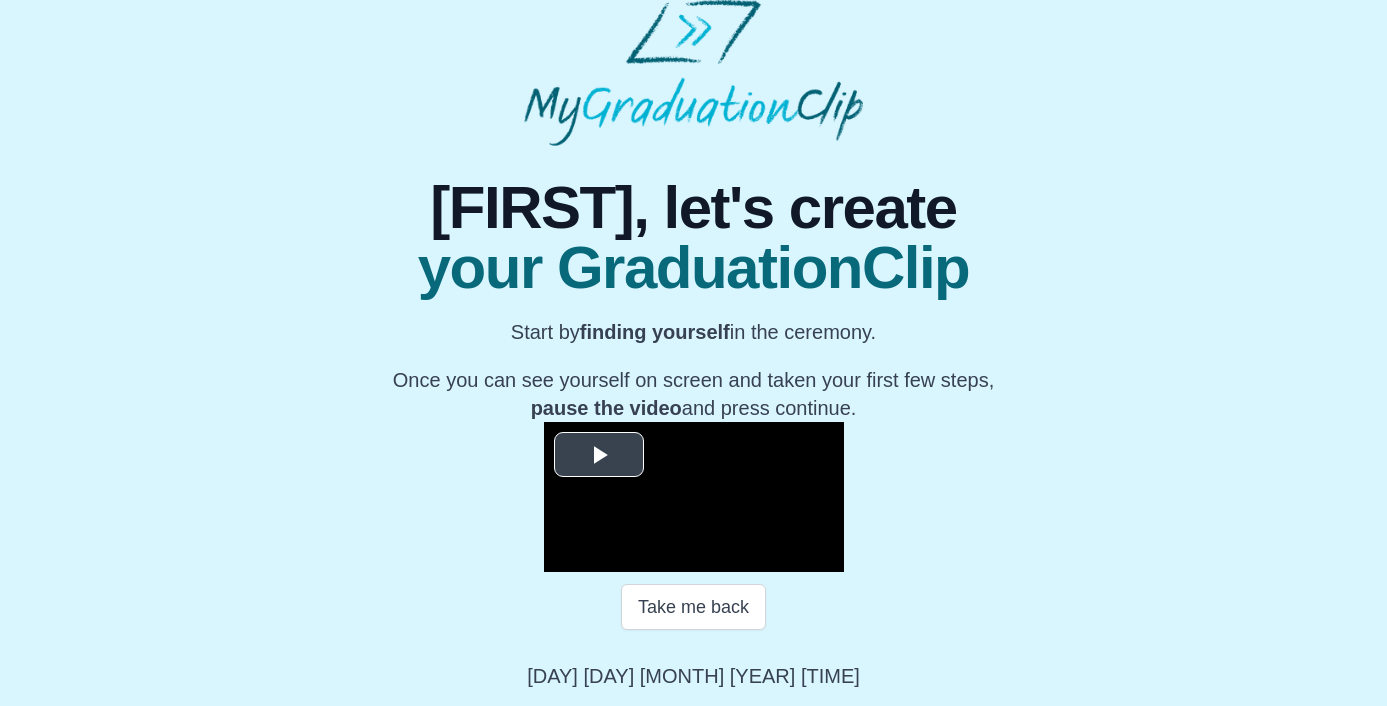 click at bounding box center [599, 455] 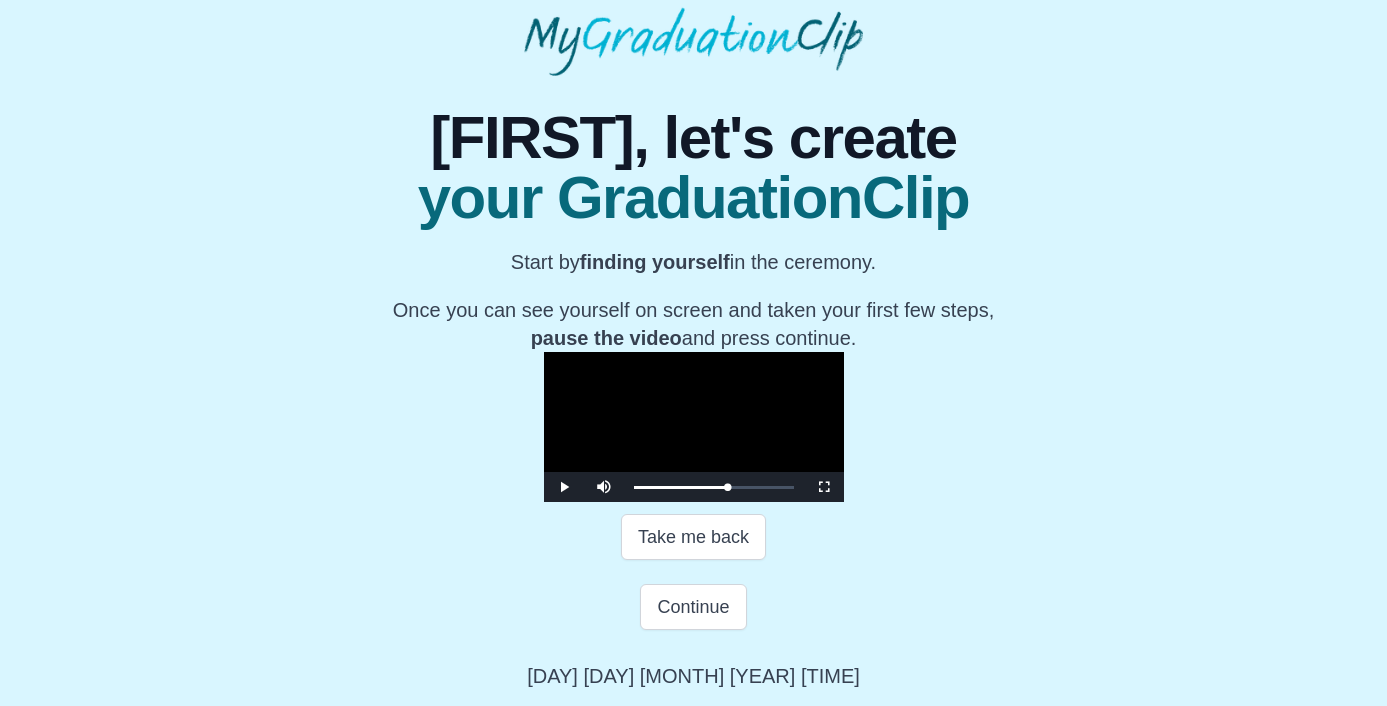 click at bounding box center [694, 427] 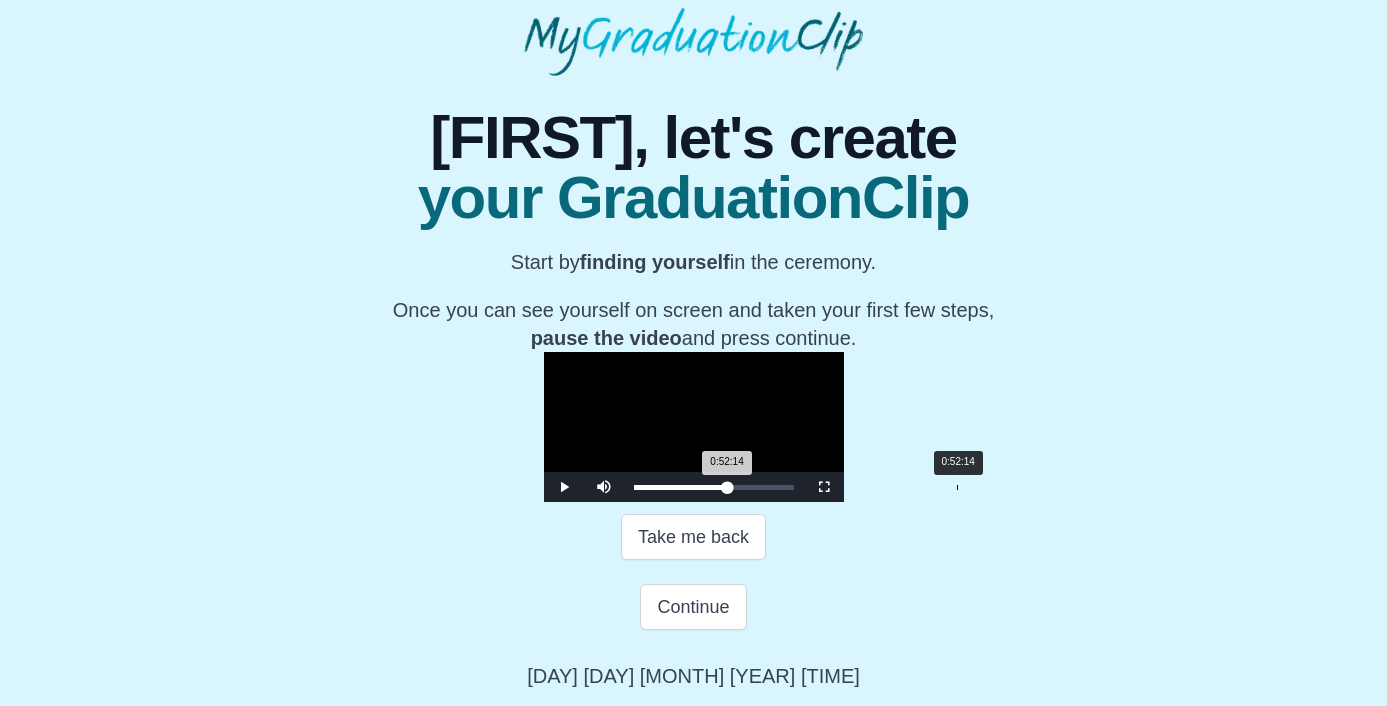 click on "0:52:14 Progress : 0%" at bounding box center (681, 487) 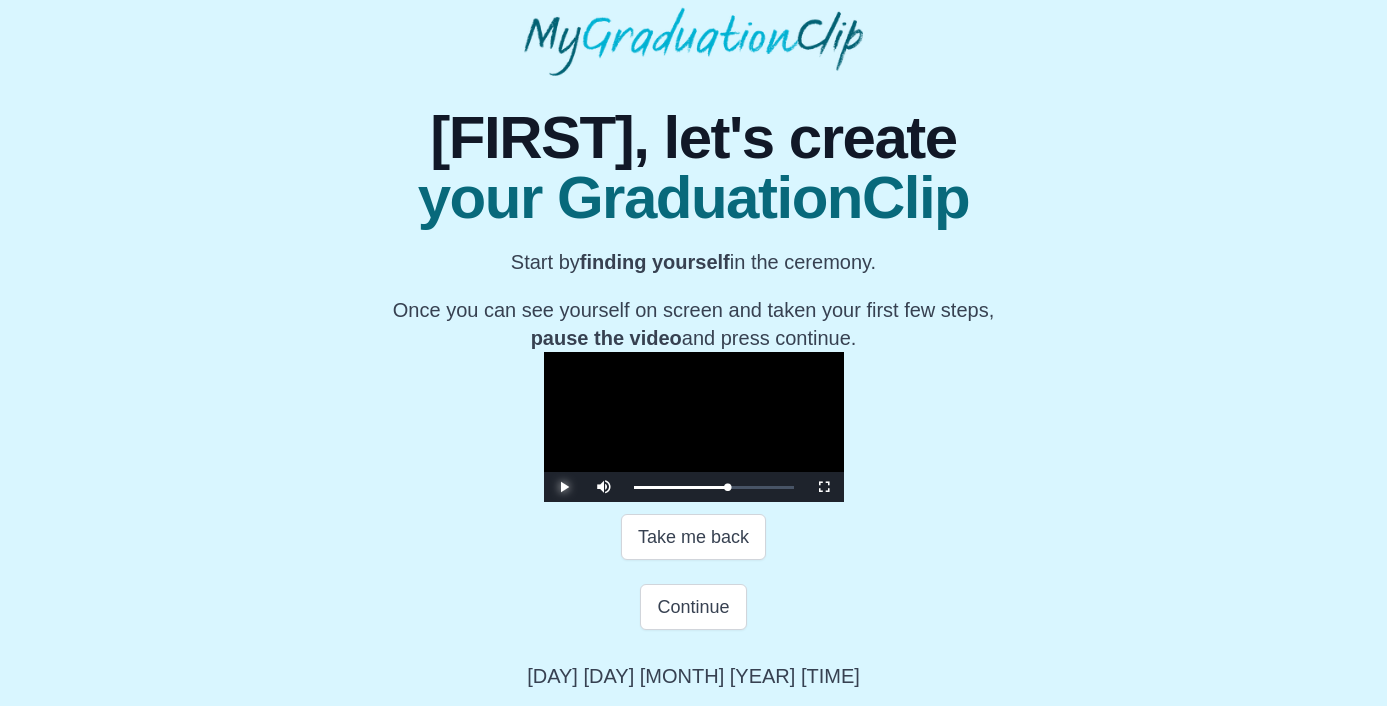 click at bounding box center (564, 487) 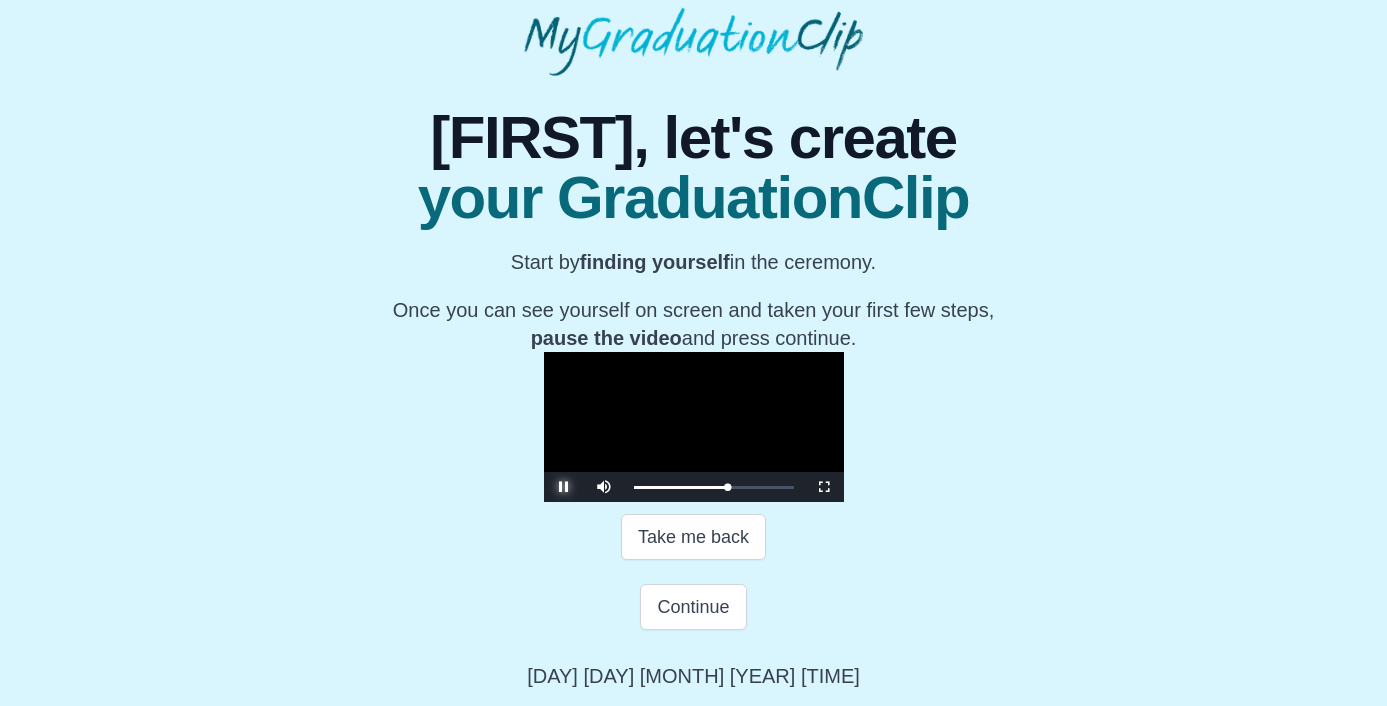 click at bounding box center (564, 487) 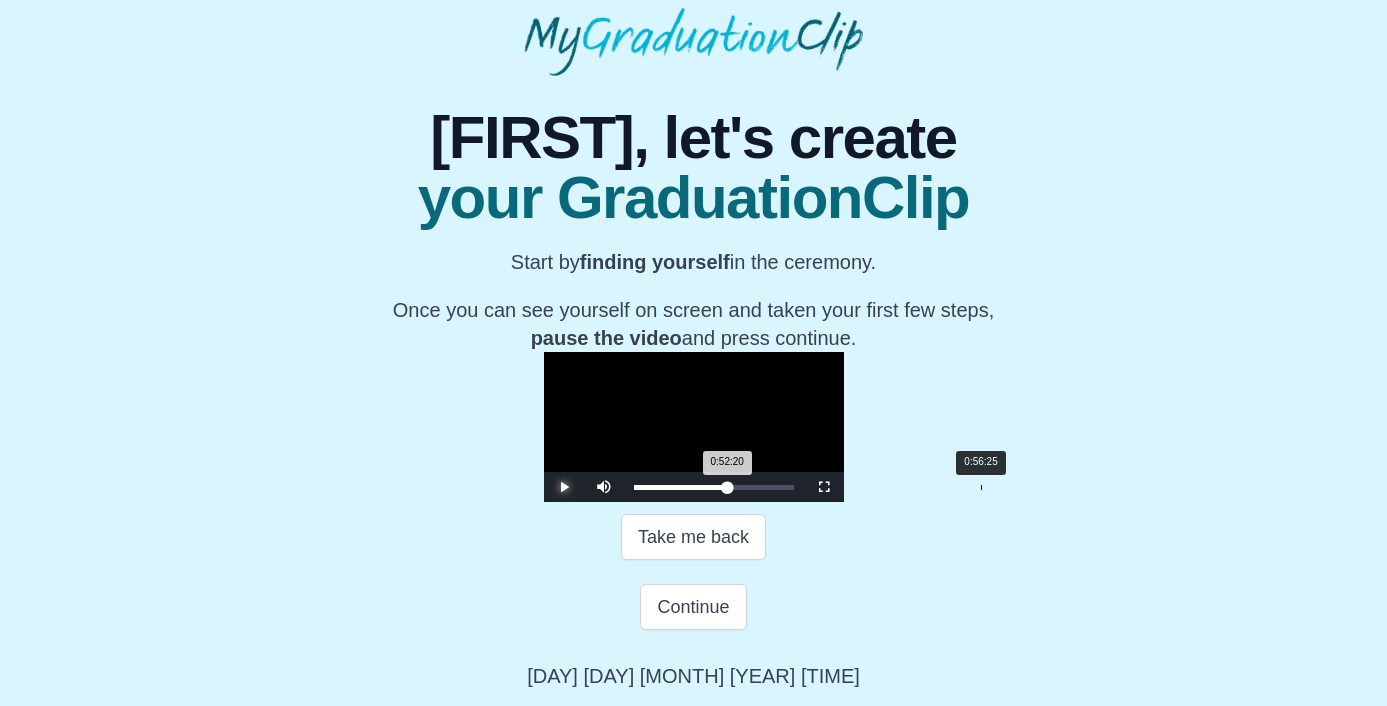scroll, scrollTop: 328, scrollLeft: 0, axis: vertical 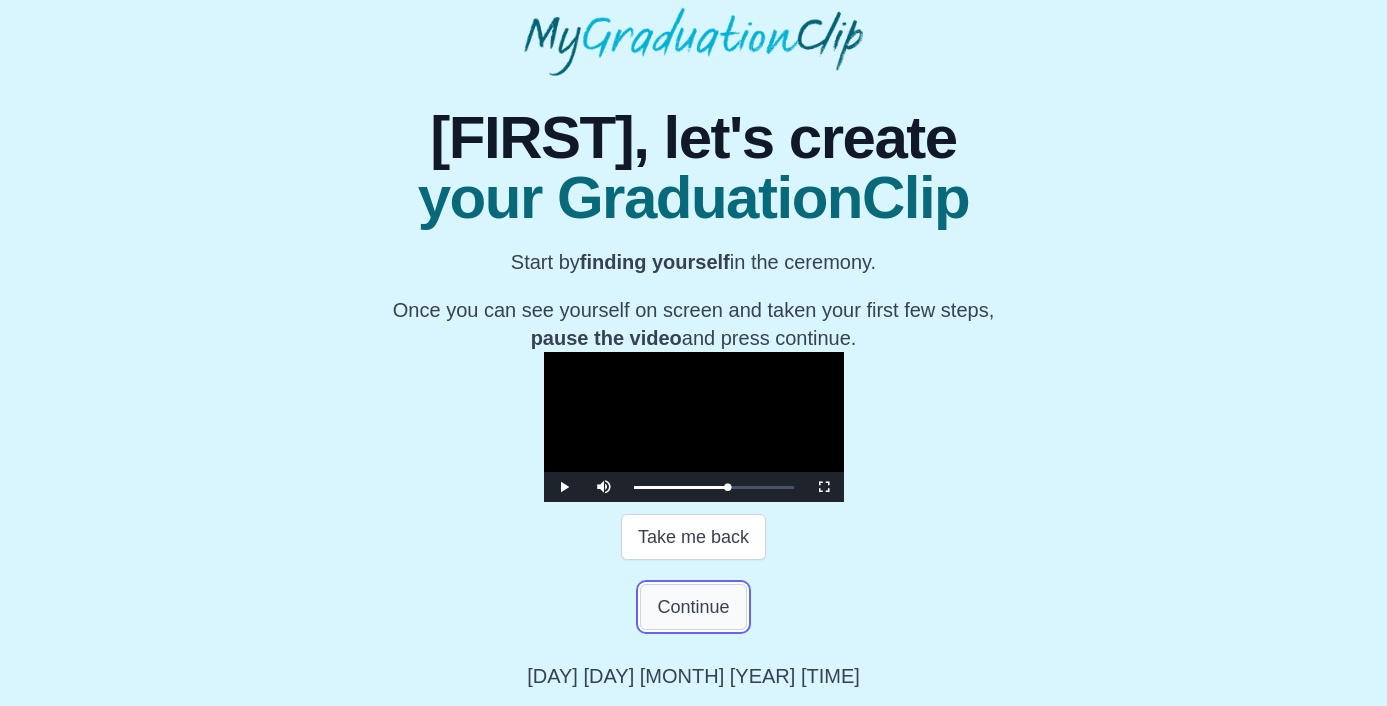 click on "Continue" at bounding box center [693, 607] 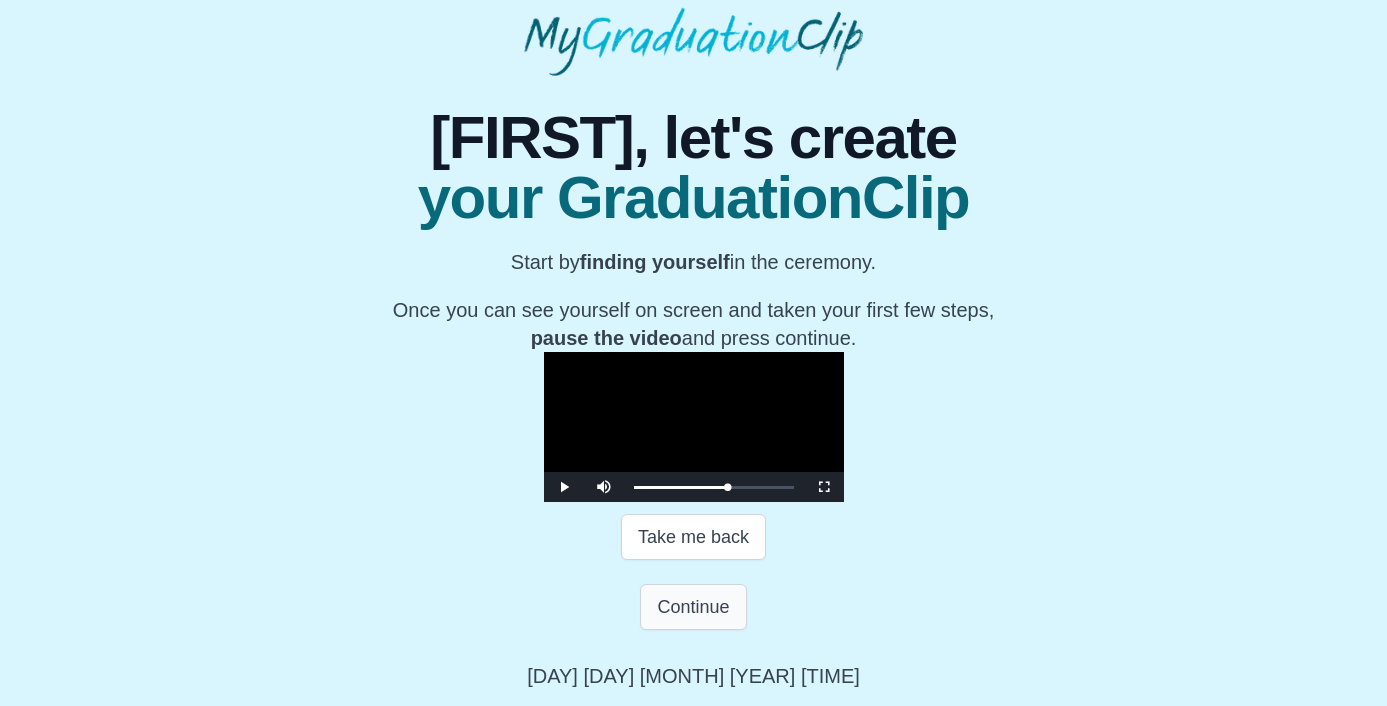 scroll, scrollTop: 0, scrollLeft: 0, axis: both 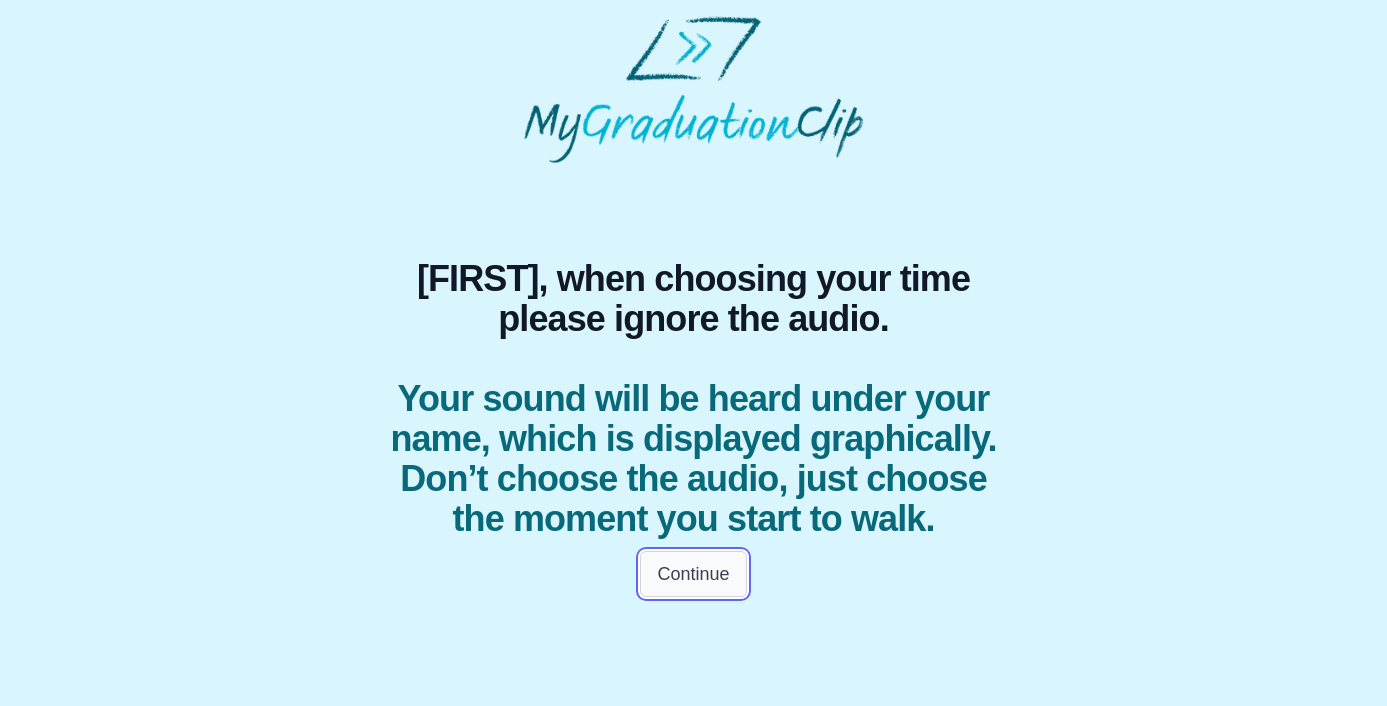 click on "Continue" at bounding box center [693, 574] 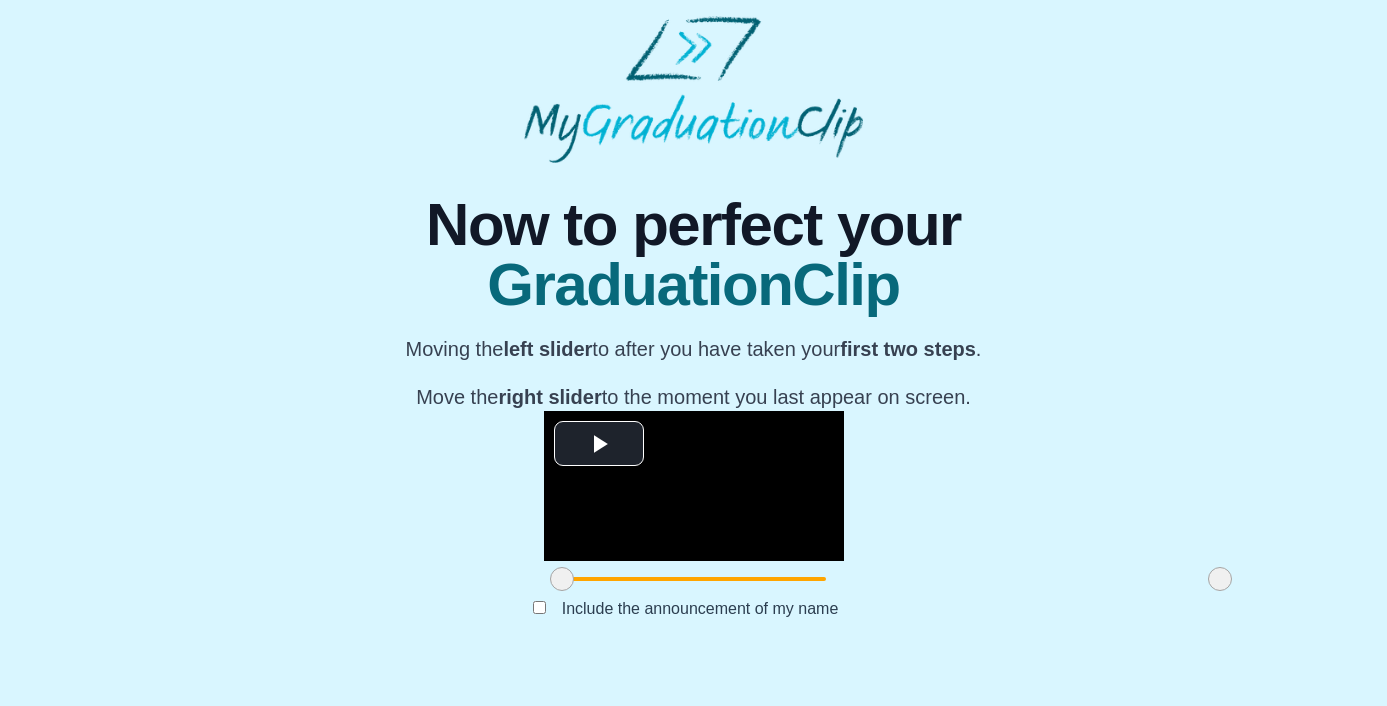 scroll, scrollTop: 210, scrollLeft: 0, axis: vertical 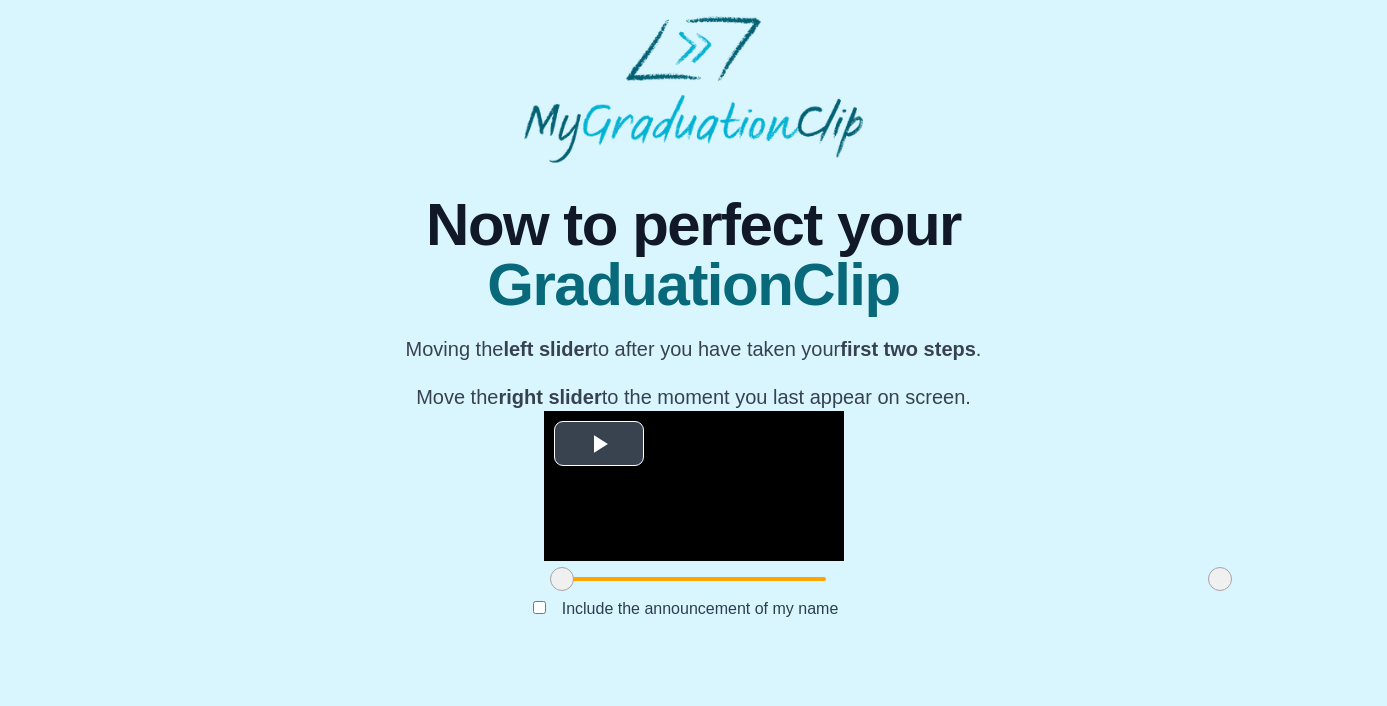 click at bounding box center [694, 486] 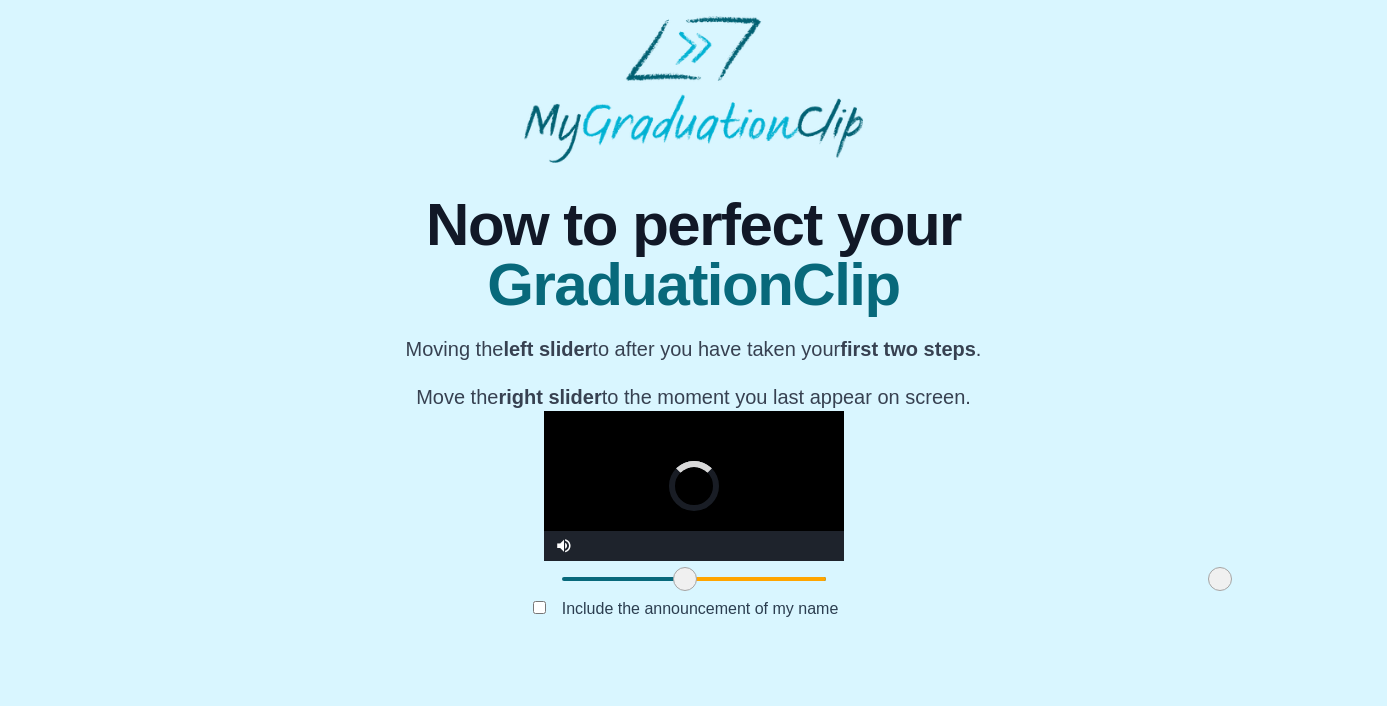 drag, startPoint x: 369, startPoint y: 607, endPoint x: 494, endPoint y: 619, distance: 125.57468 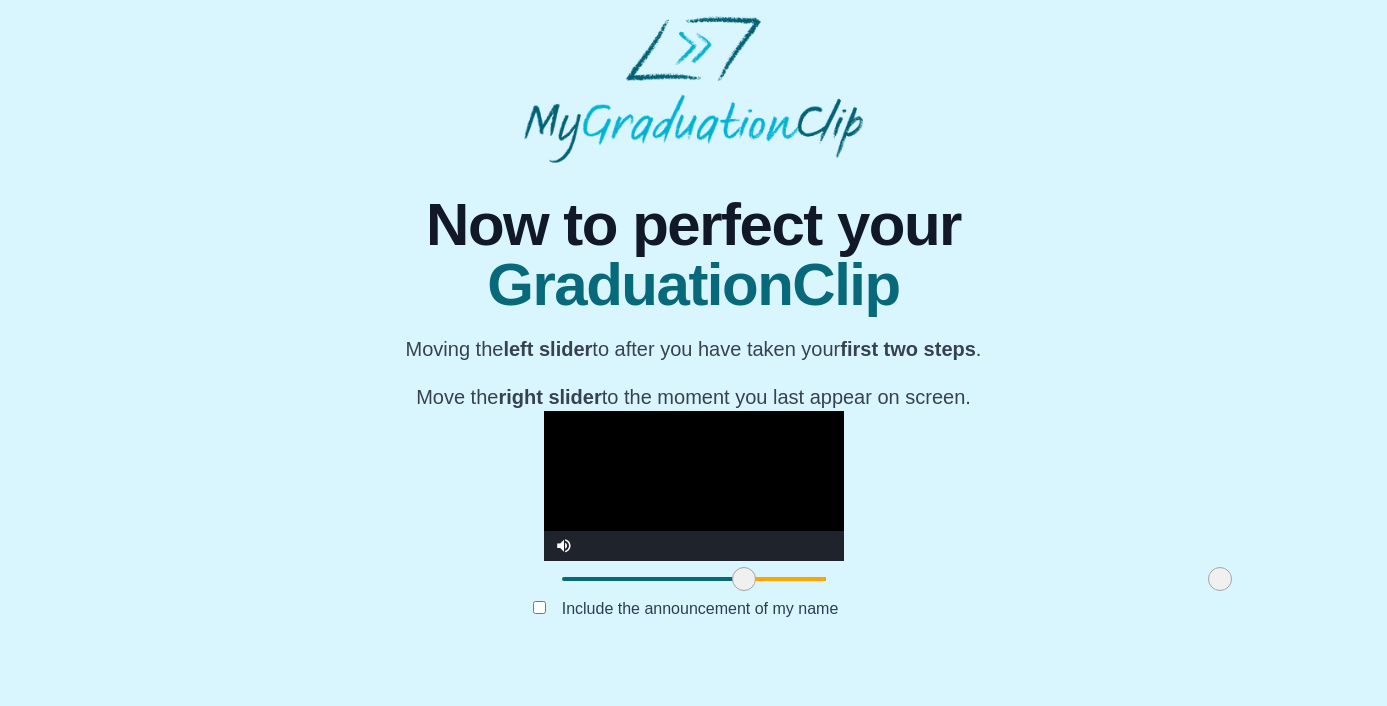 drag, startPoint x: 490, startPoint y: 609, endPoint x: 544, endPoint y: 608, distance: 54.00926 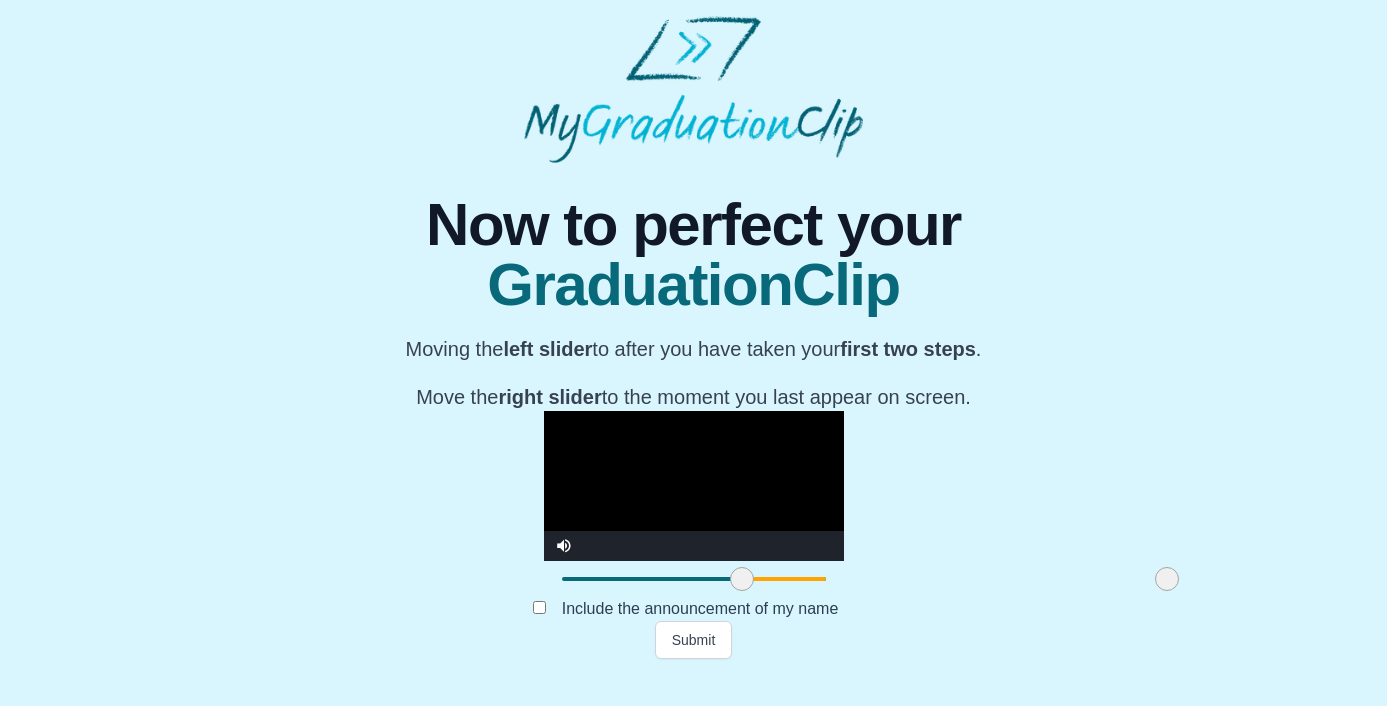 drag, startPoint x: 1023, startPoint y: 602, endPoint x: 970, endPoint y: 608, distance: 53.338543 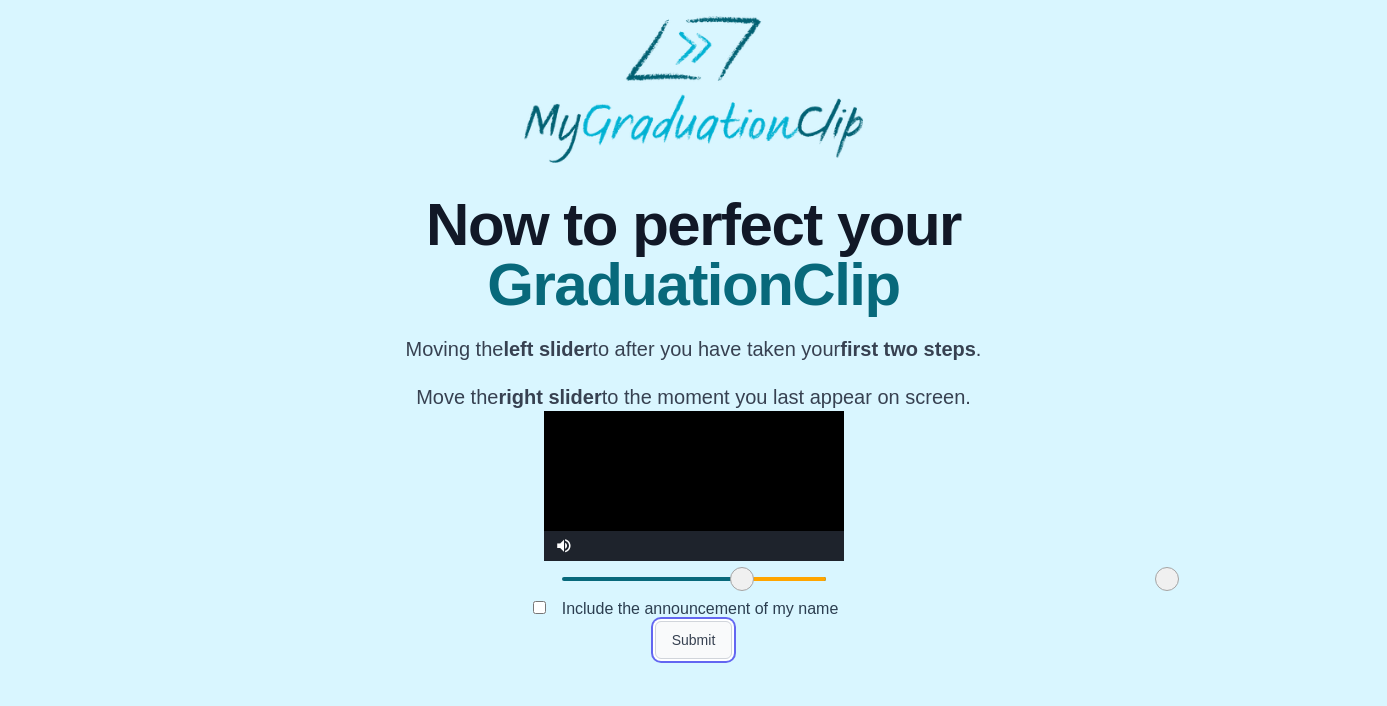 click on "Submit" at bounding box center [694, 640] 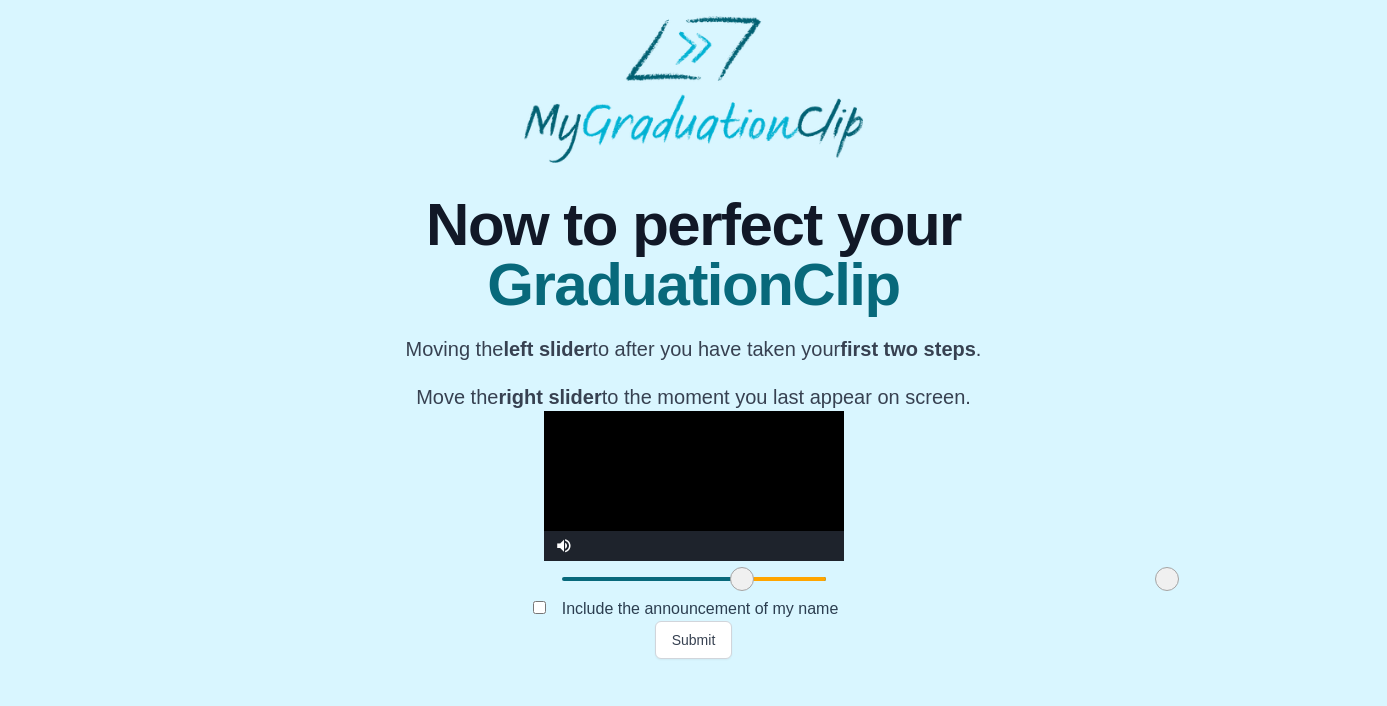 scroll, scrollTop: 0, scrollLeft: 0, axis: both 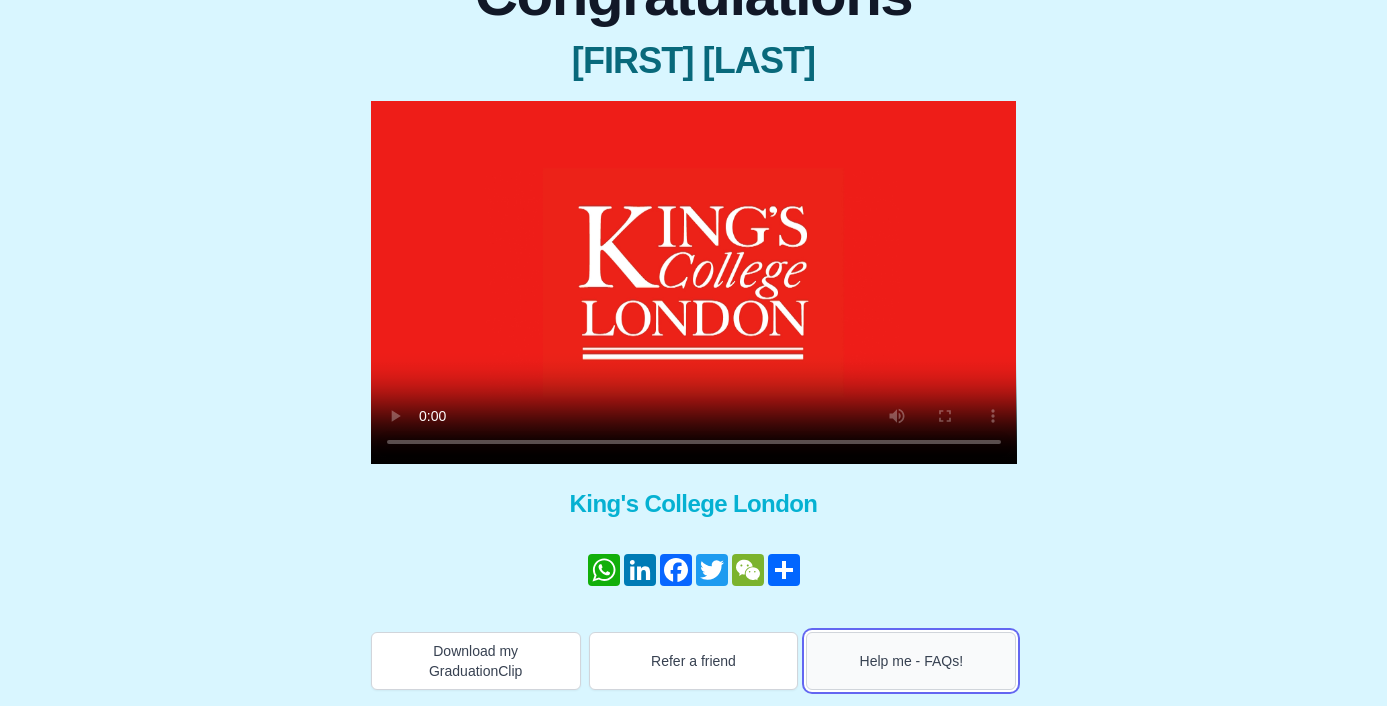 click on "Help me - FAQs!" at bounding box center [911, 661] 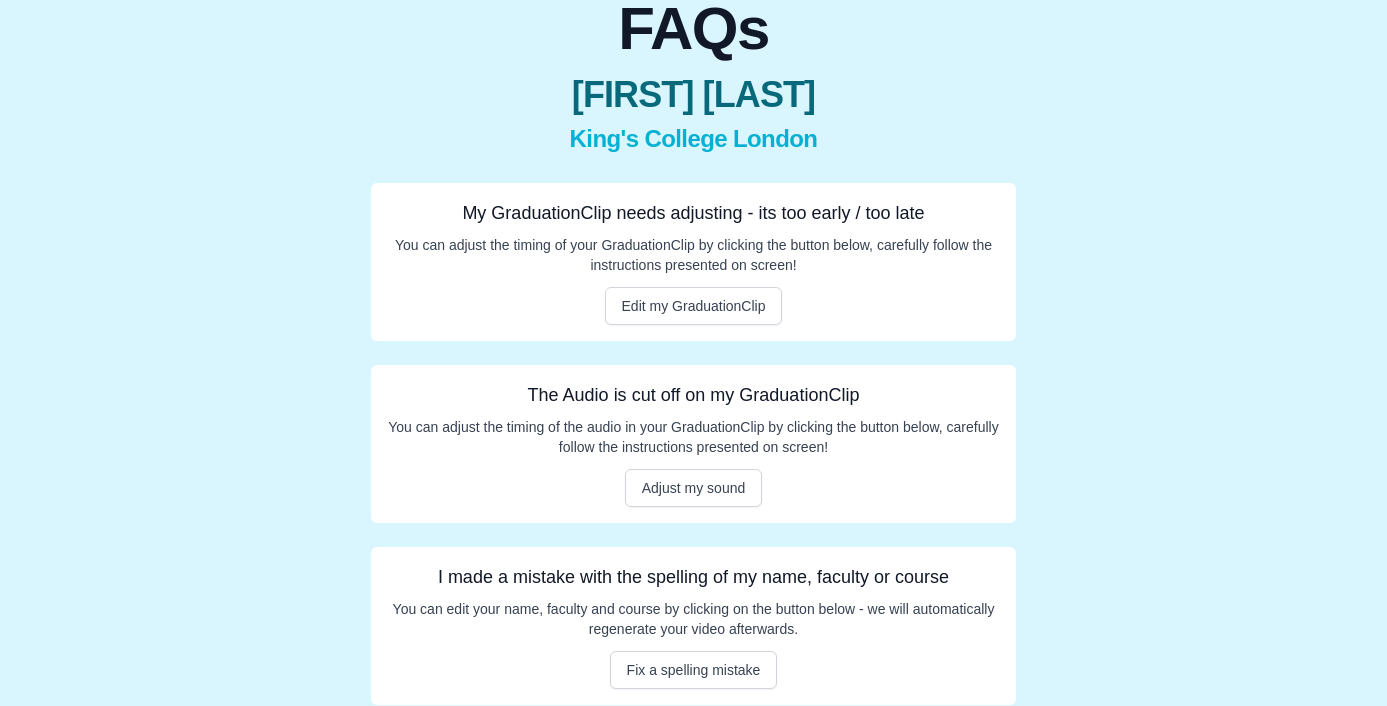 scroll, scrollTop: 195, scrollLeft: 0, axis: vertical 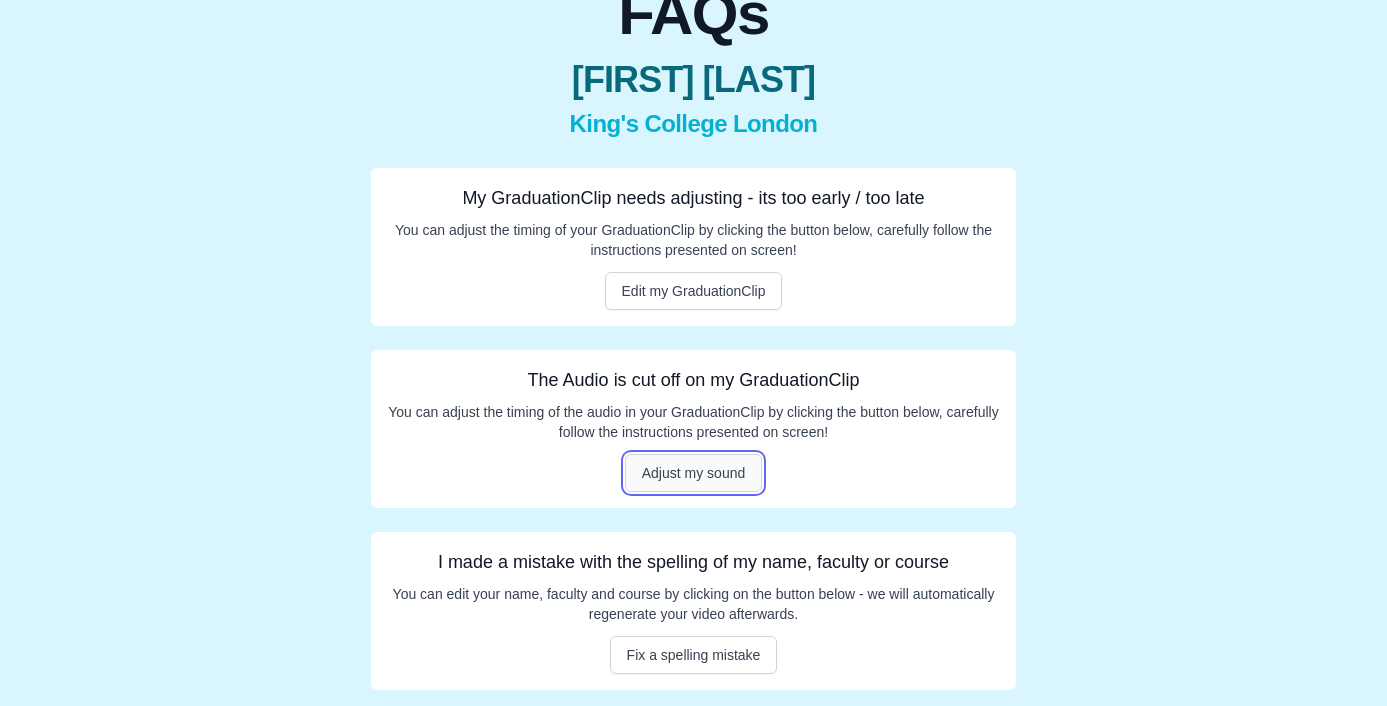 click on "Adjust my sound" at bounding box center (694, 473) 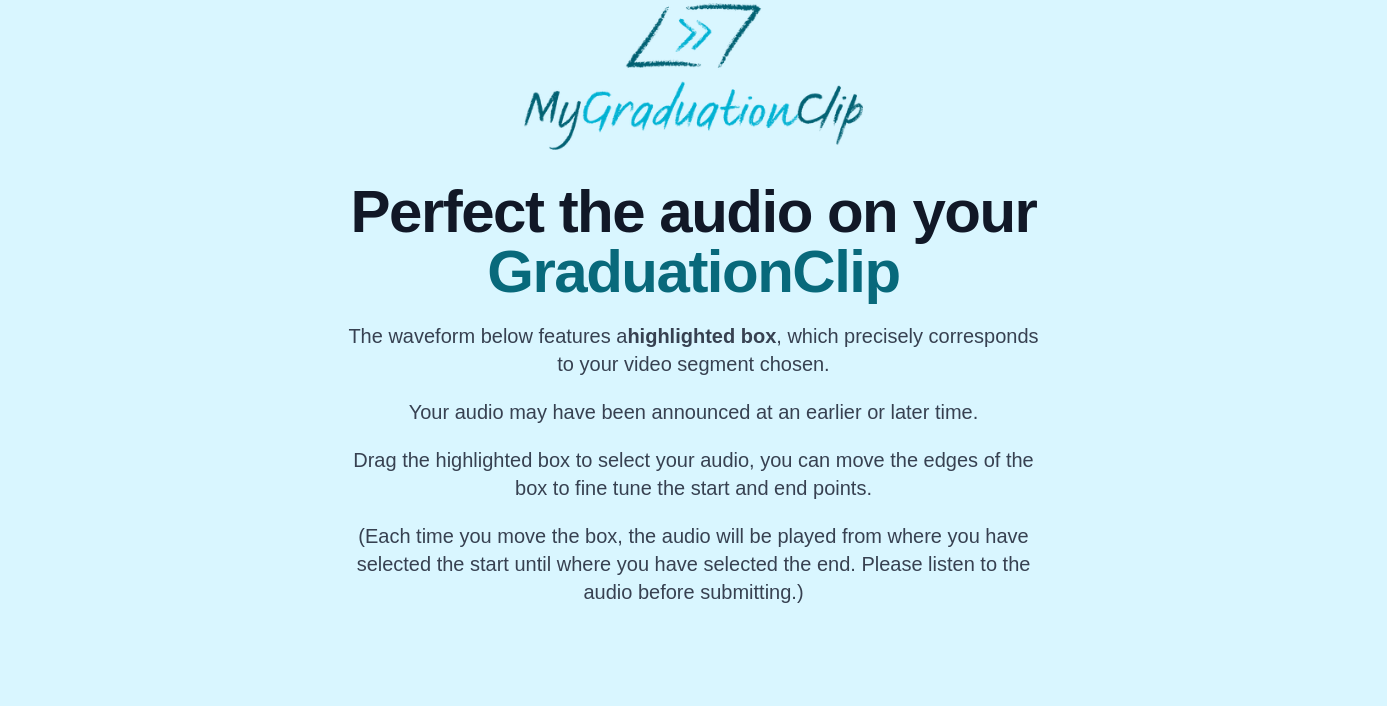 scroll, scrollTop: 31, scrollLeft: 0, axis: vertical 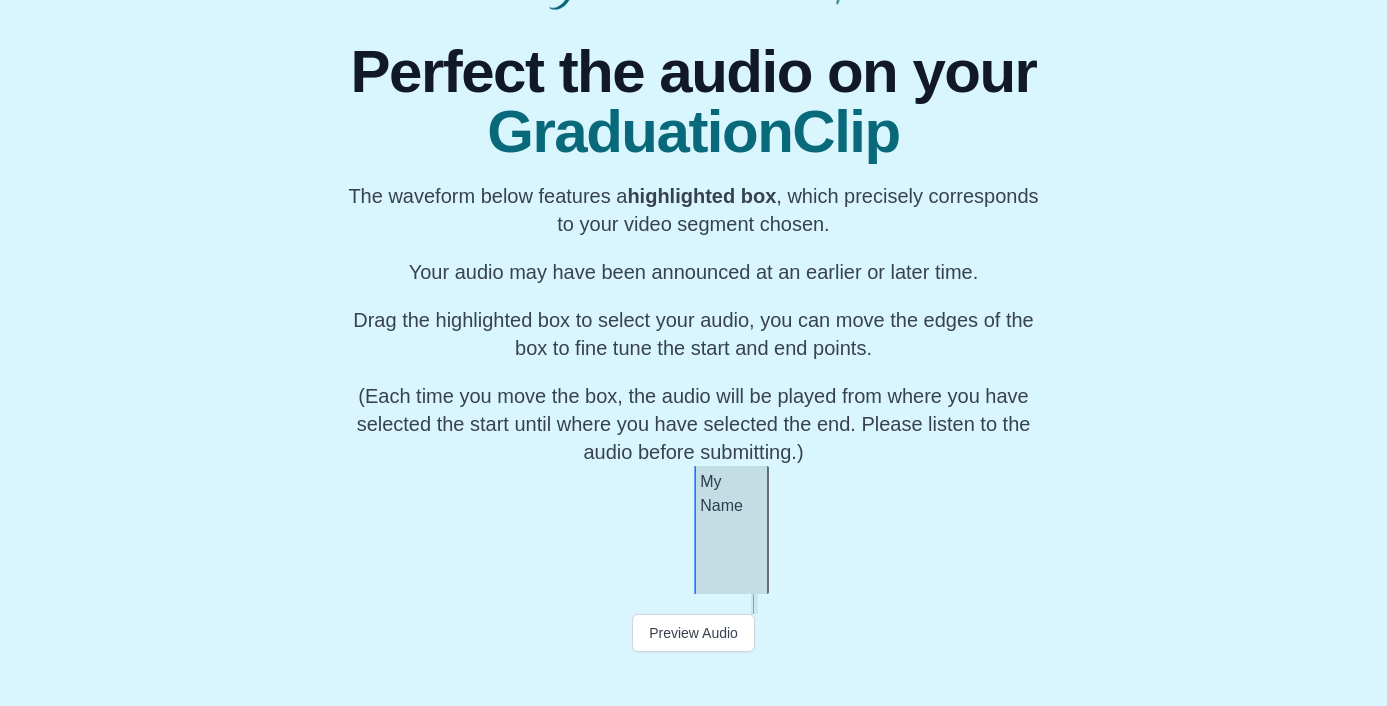 click at bounding box center (694, 604) 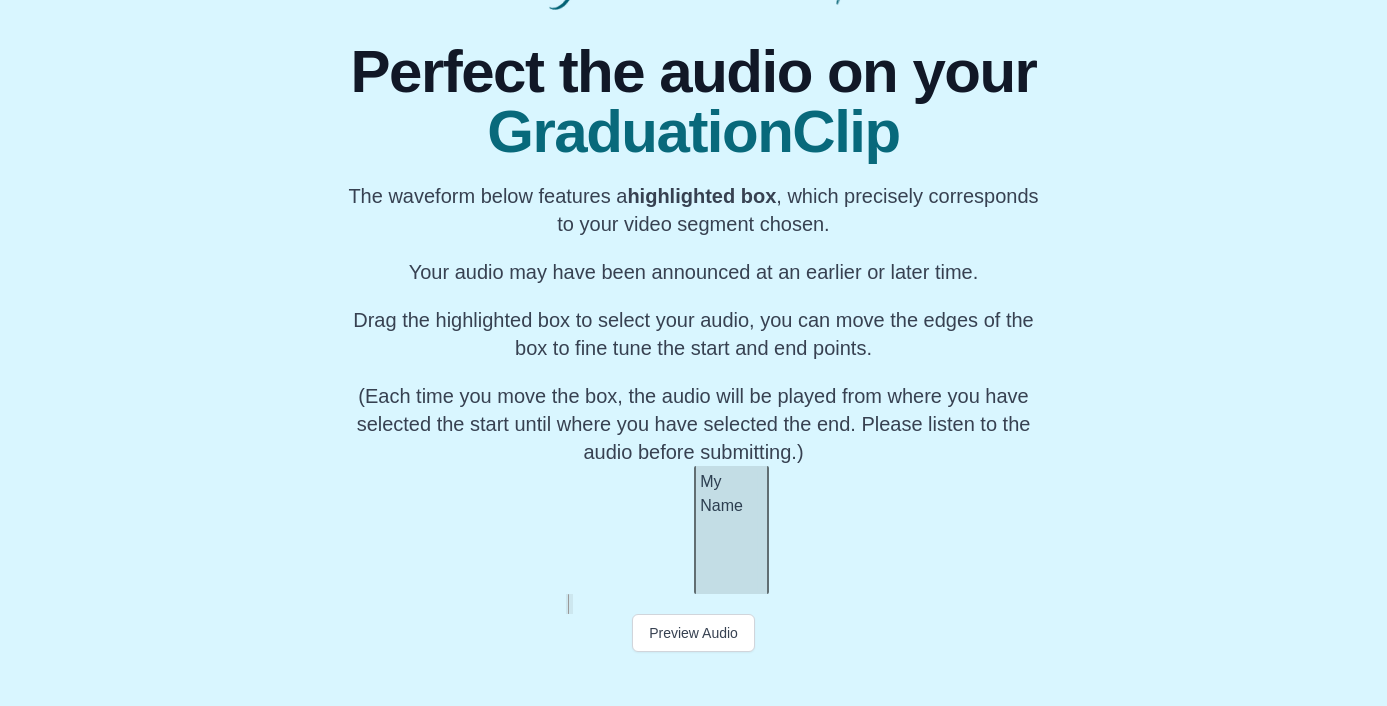 scroll, scrollTop: 0, scrollLeft: 42399, axis: horizontal 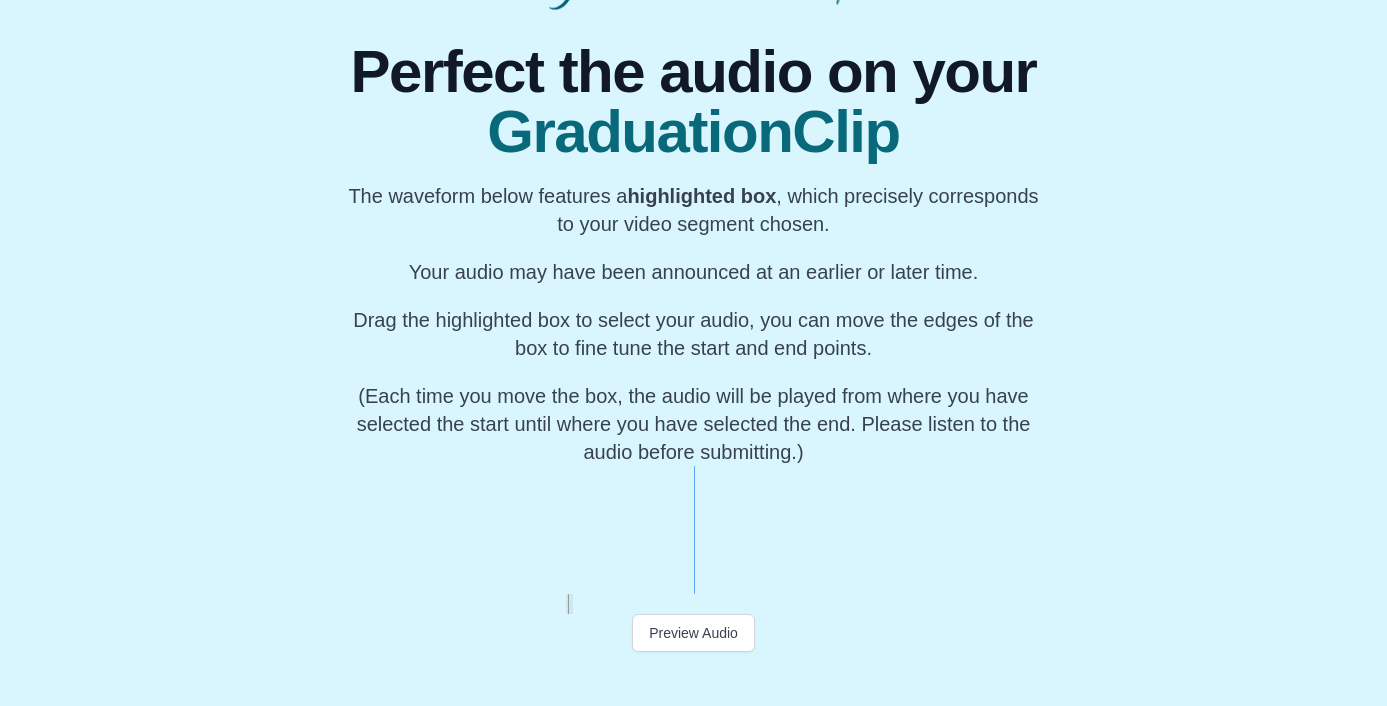 drag, startPoint x: 544, startPoint y: 540, endPoint x: 585, endPoint y: 542, distance: 41.04875 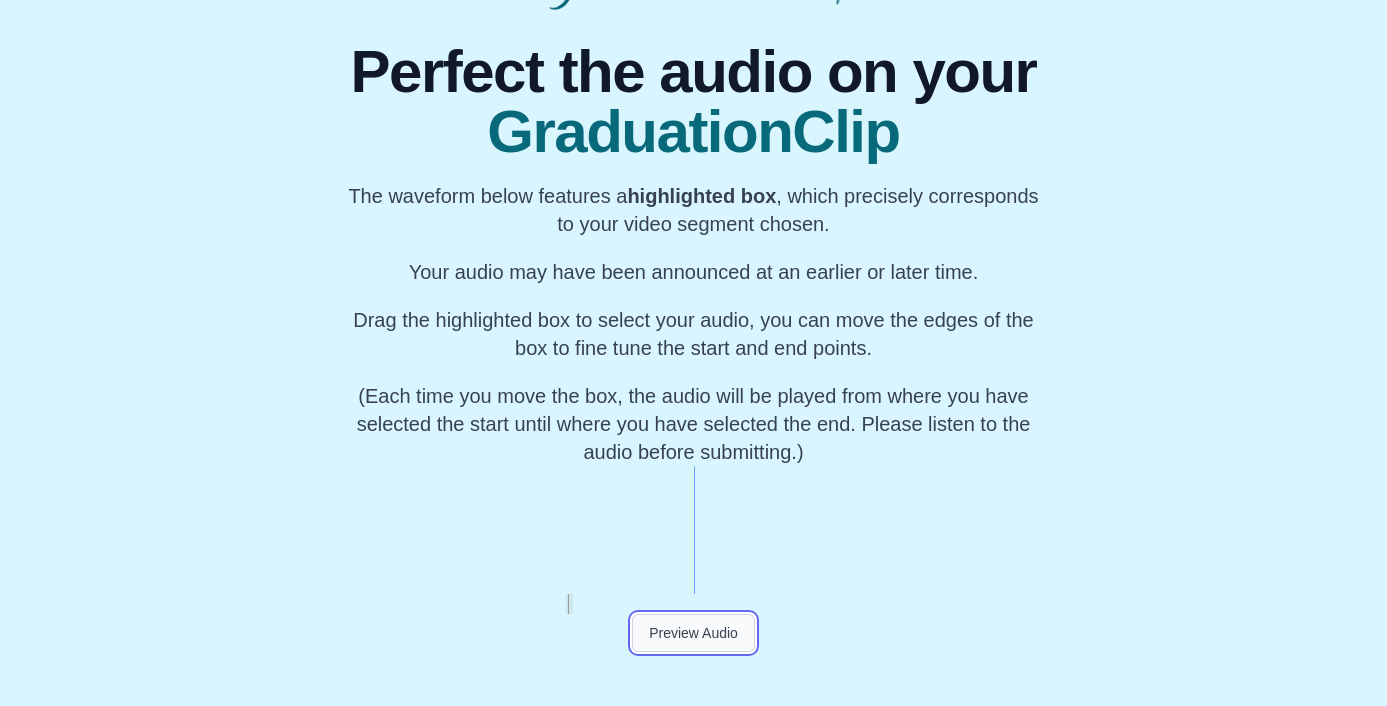 click on "Preview Audio" at bounding box center (693, 633) 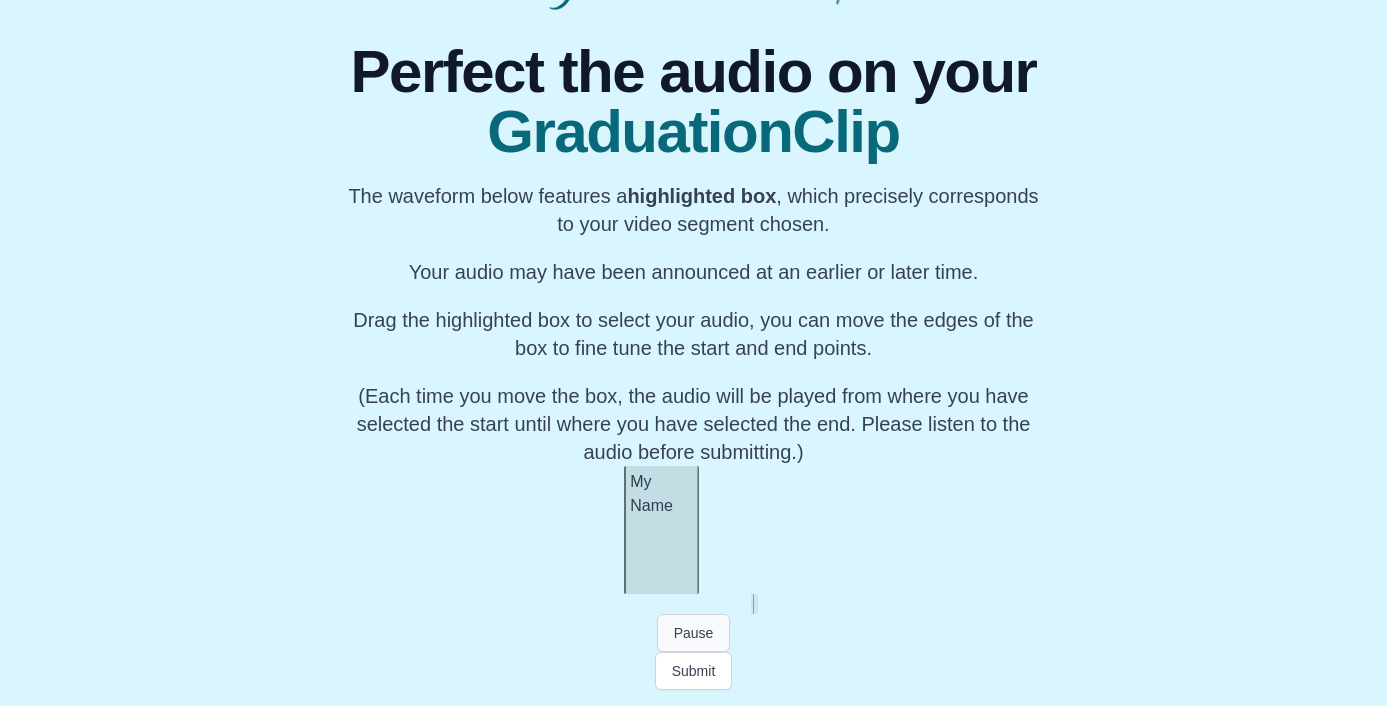 scroll, scrollTop: 0, scrollLeft: 78191, axis: horizontal 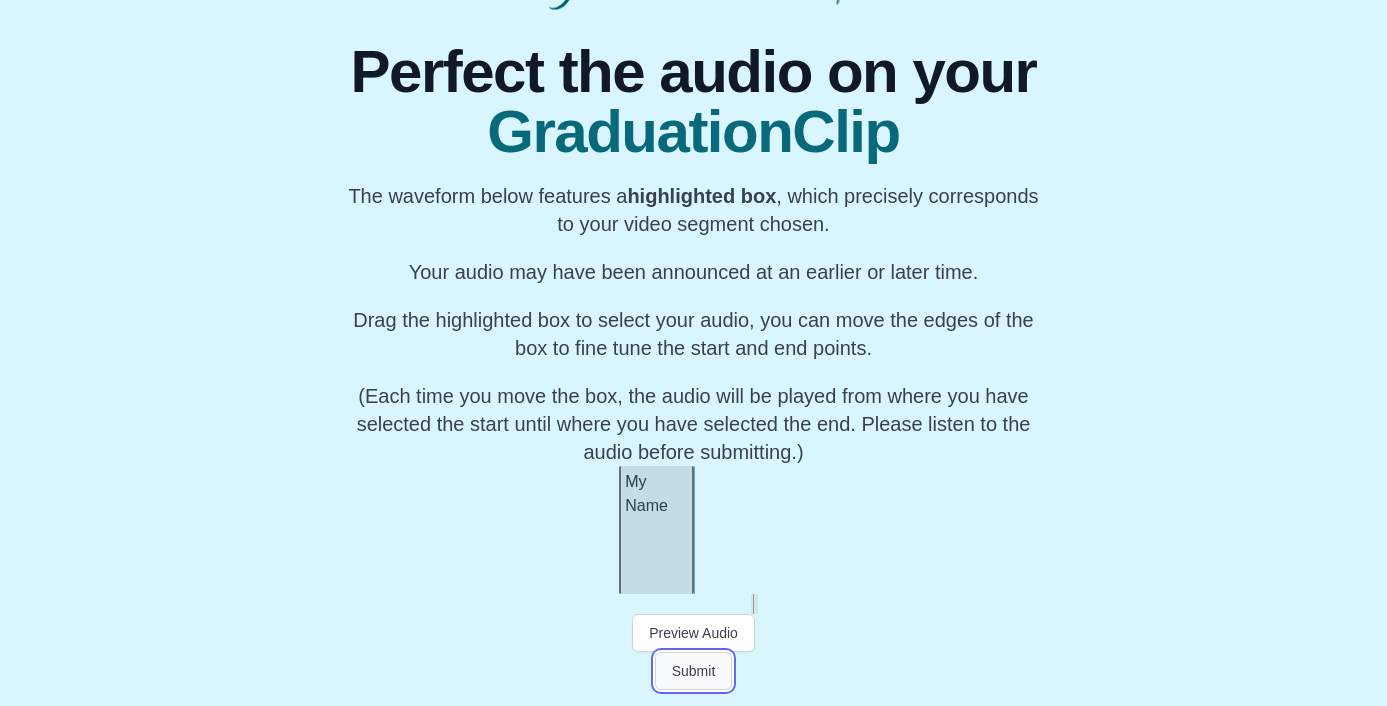 click on "Submit" at bounding box center (694, 671) 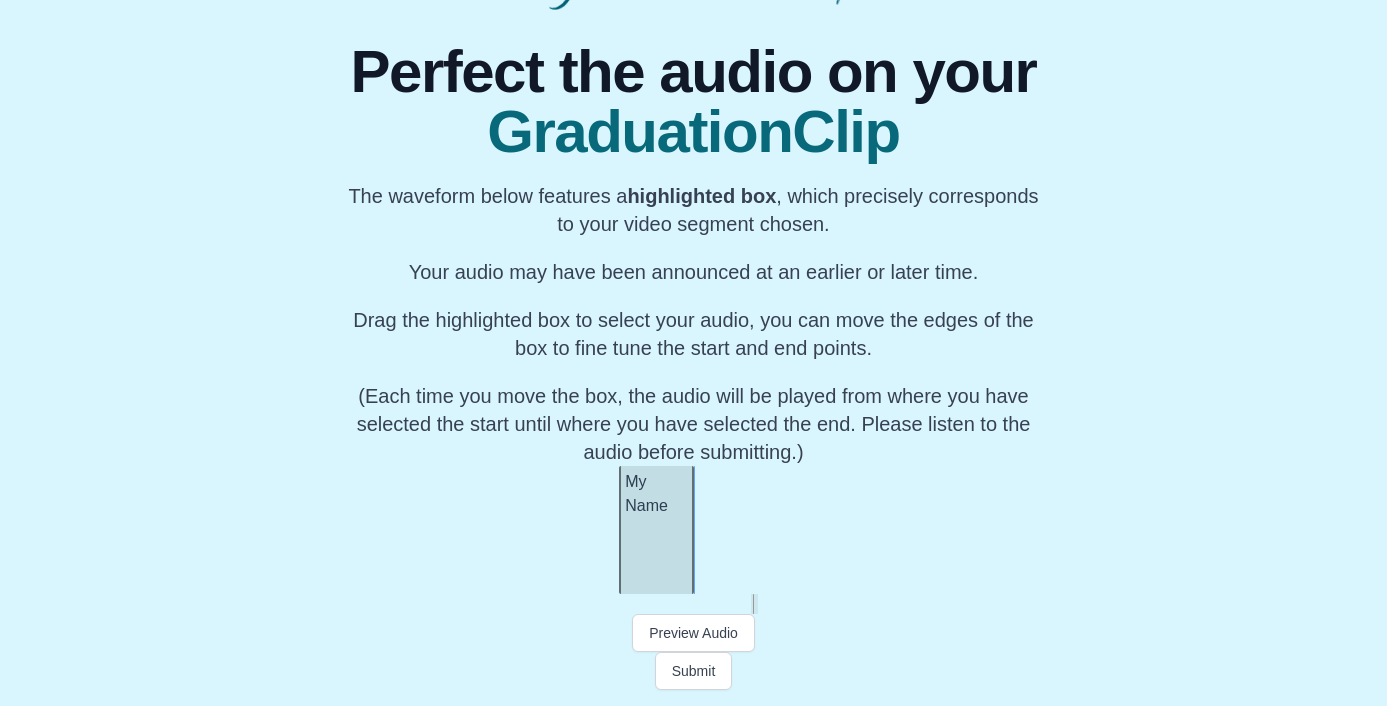 scroll, scrollTop: 0, scrollLeft: 0, axis: both 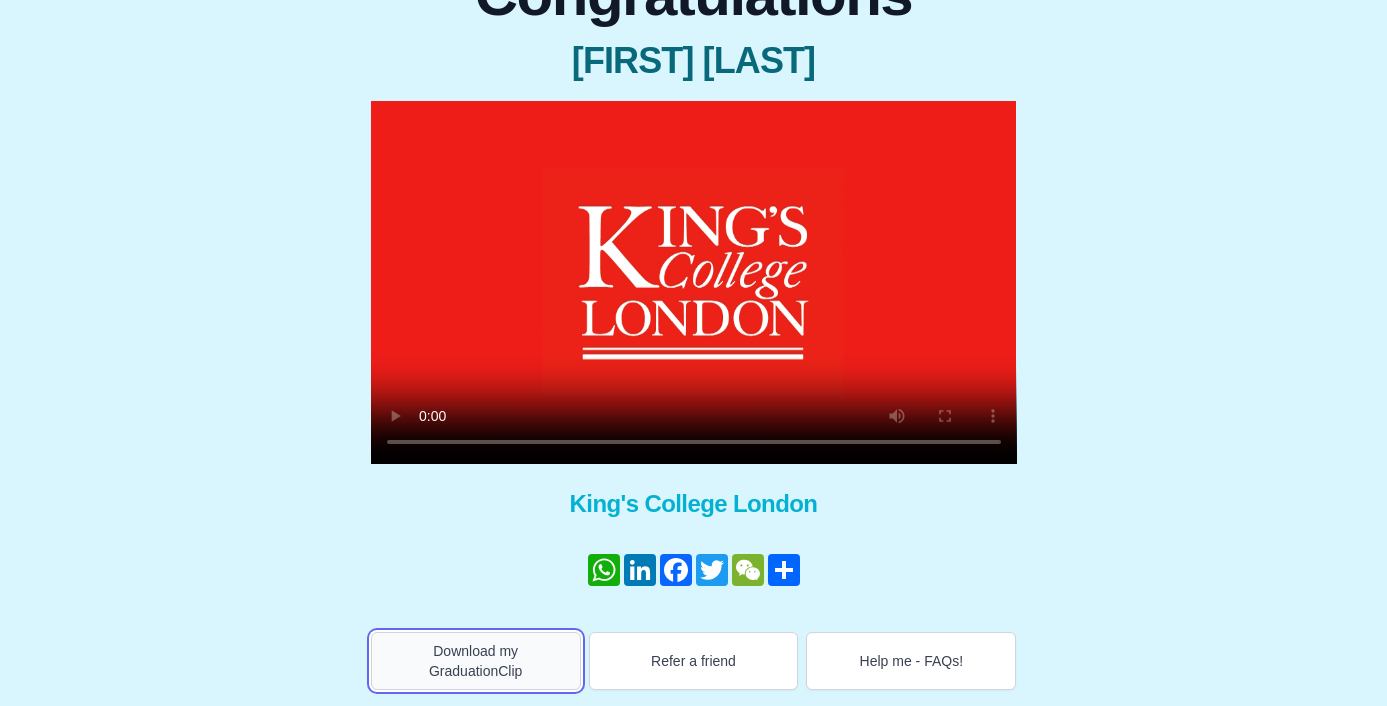 click on "Download my GraduationClip" at bounding box center [476, 661] 